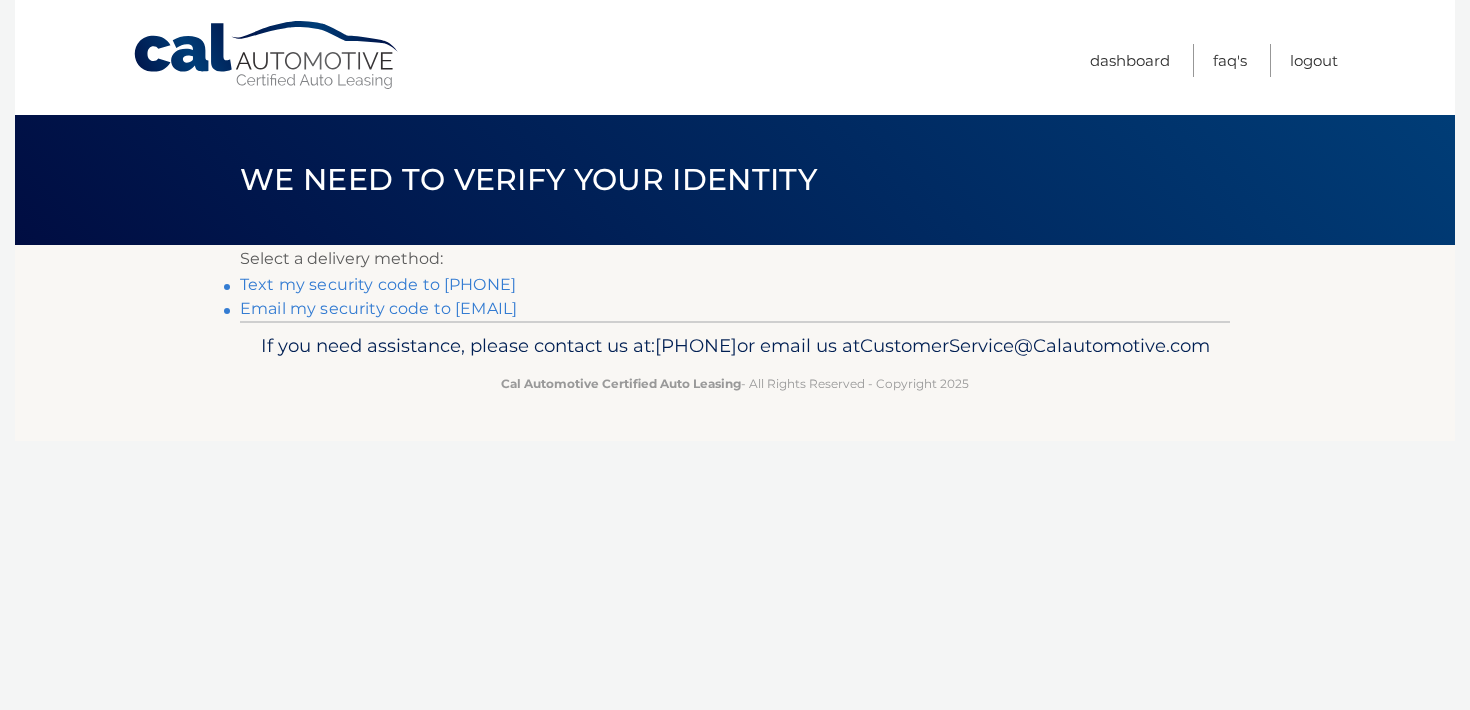 scroll, scrollTop: 0, scrollLeft: 0, axis: both 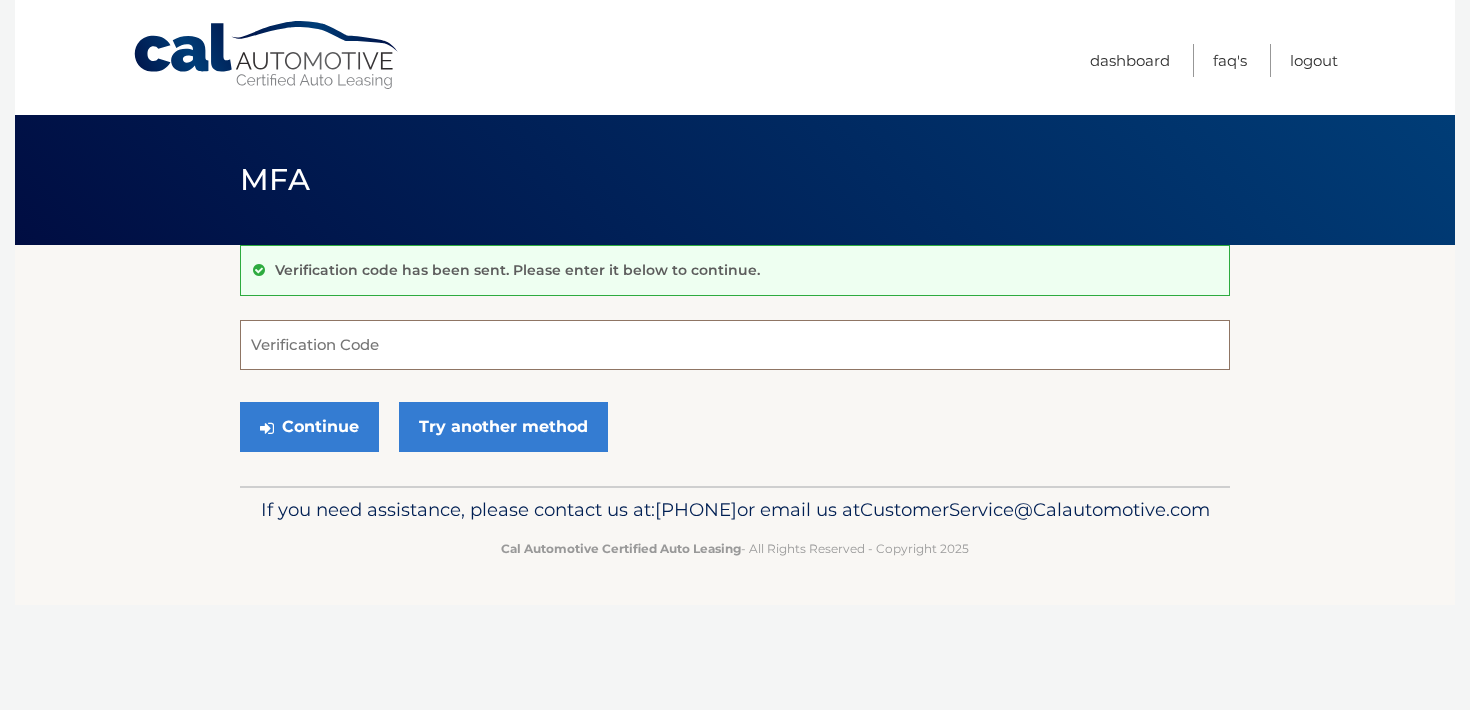 click on "Verification Code" at bounding box center (735, 345) 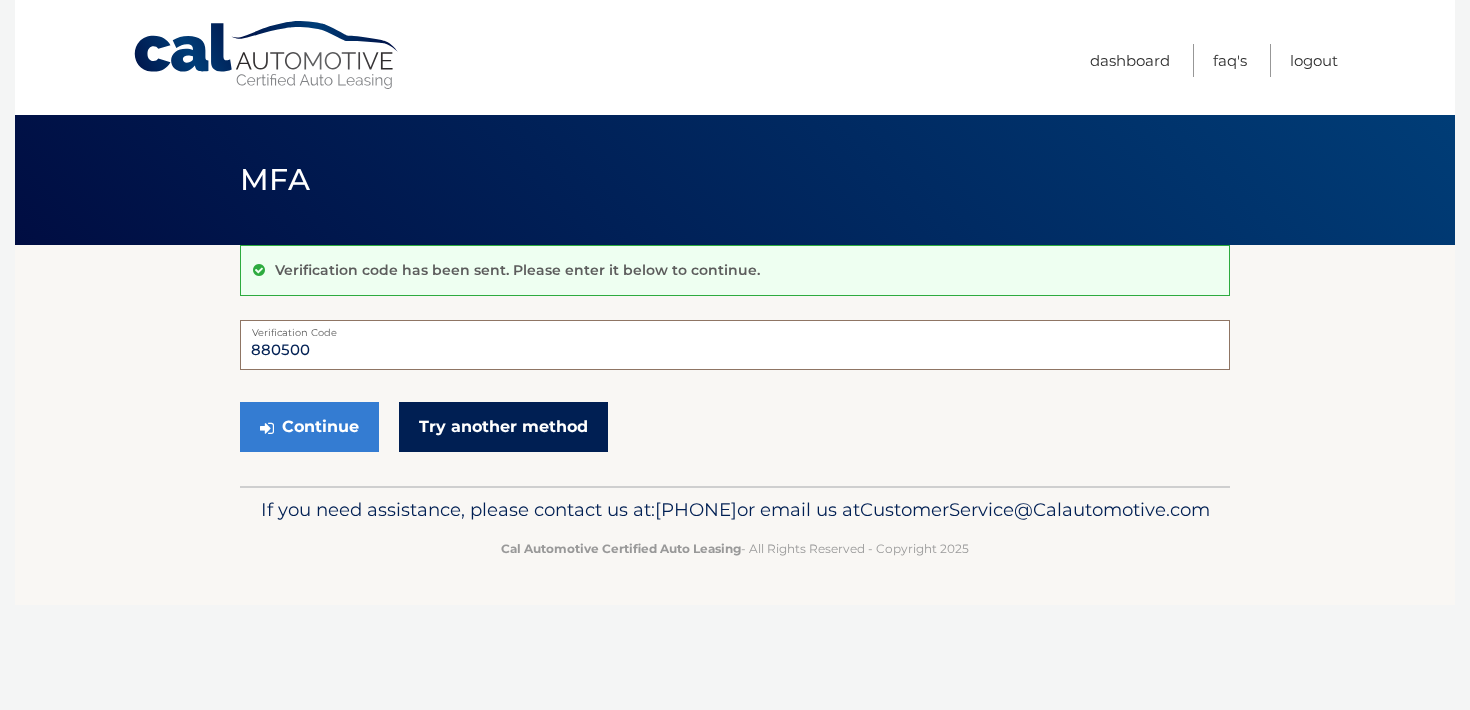 type on "880500" 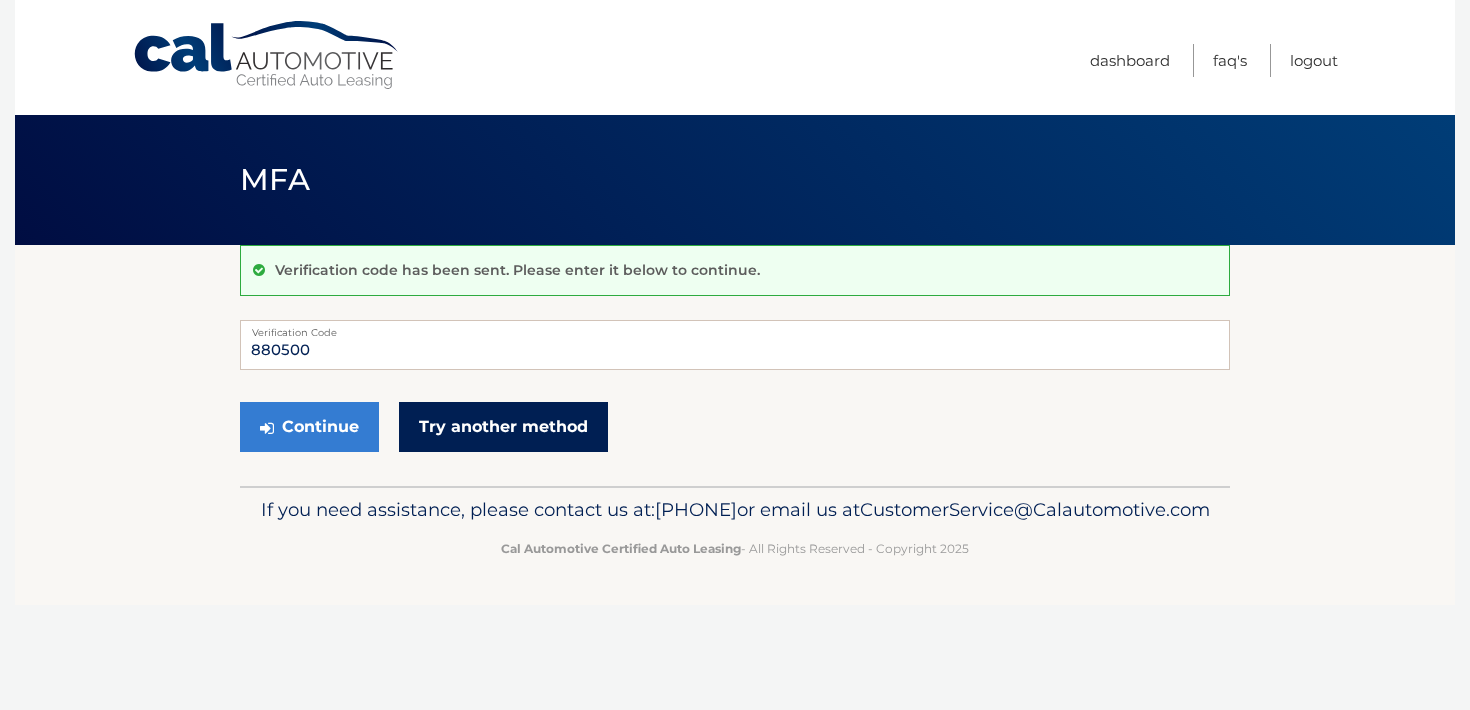 click on "Try another method" at bounding box center [503, 427] 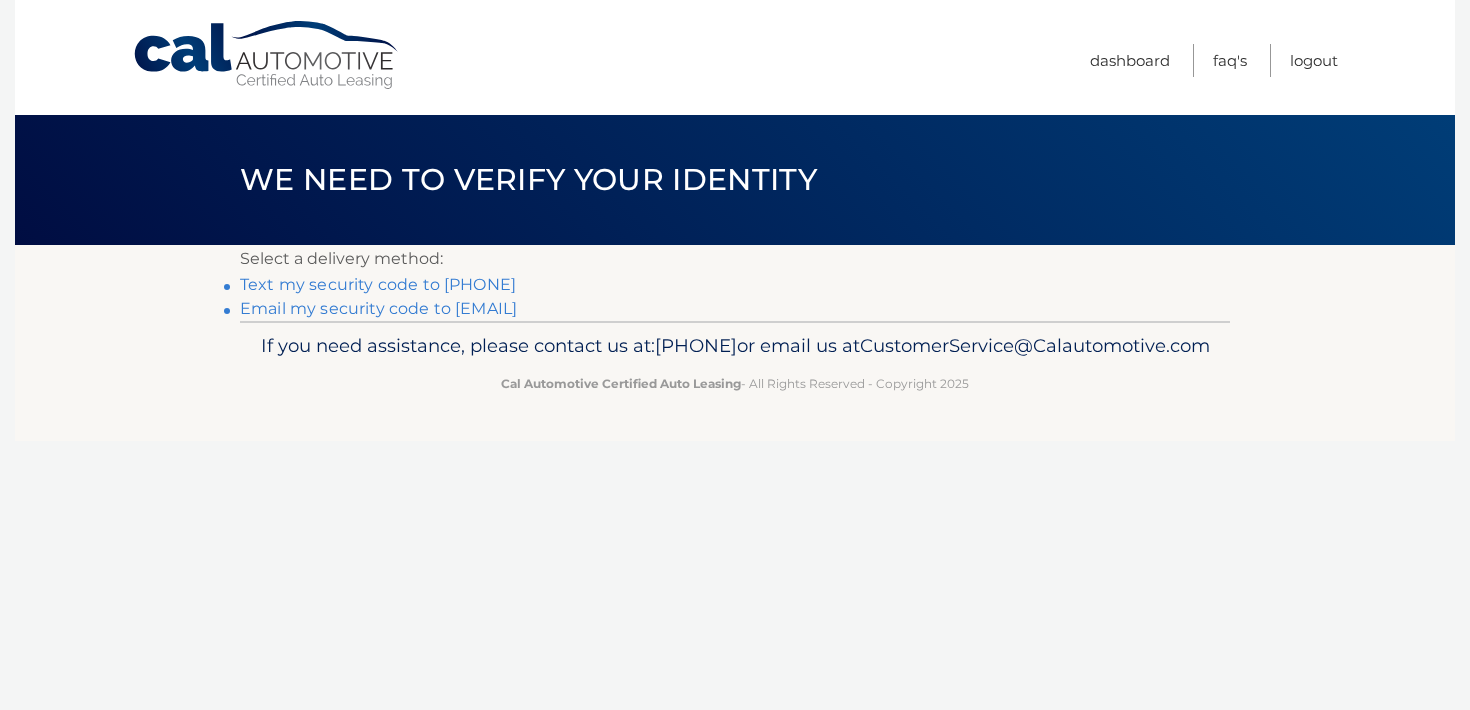 scroll, scrollTop: 0, scrollLeft: 0, axis: both 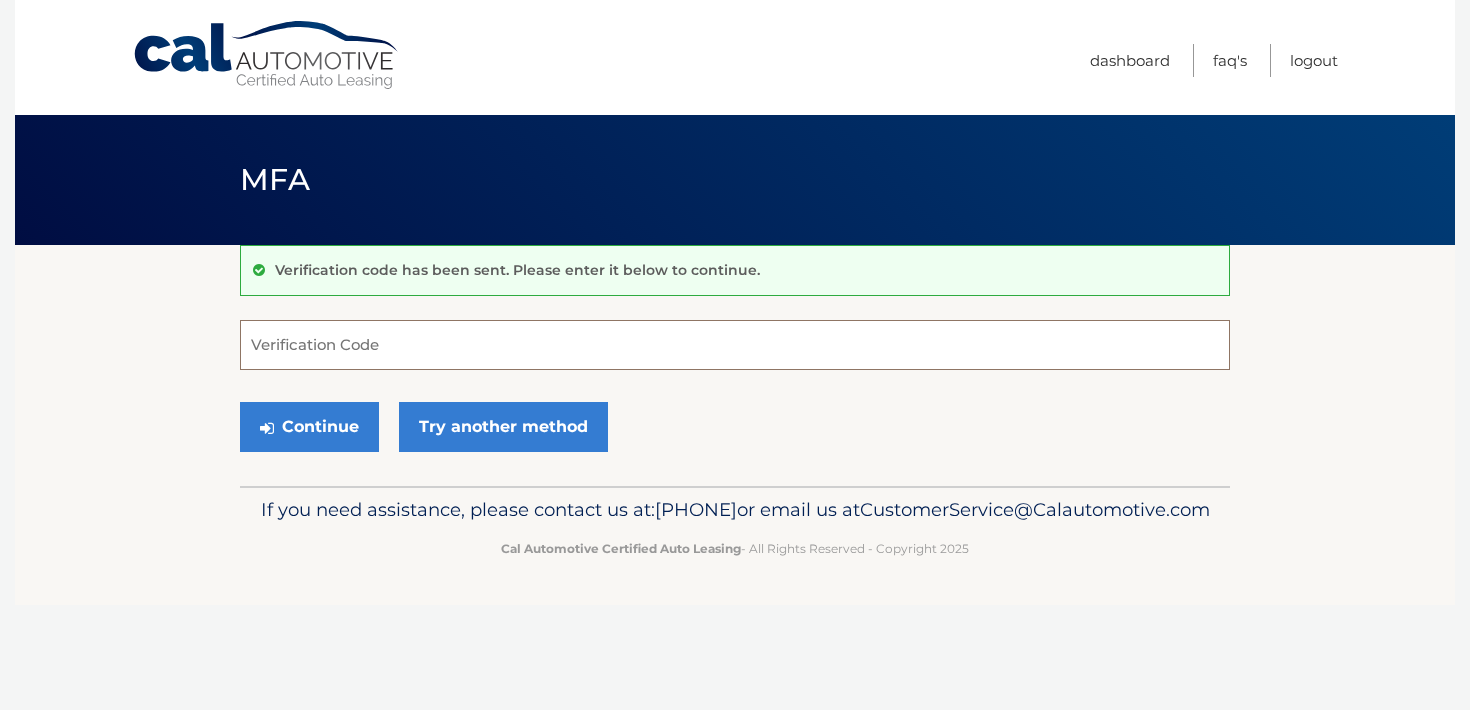 click on "Verification Code" at bounding box center (735, 345) 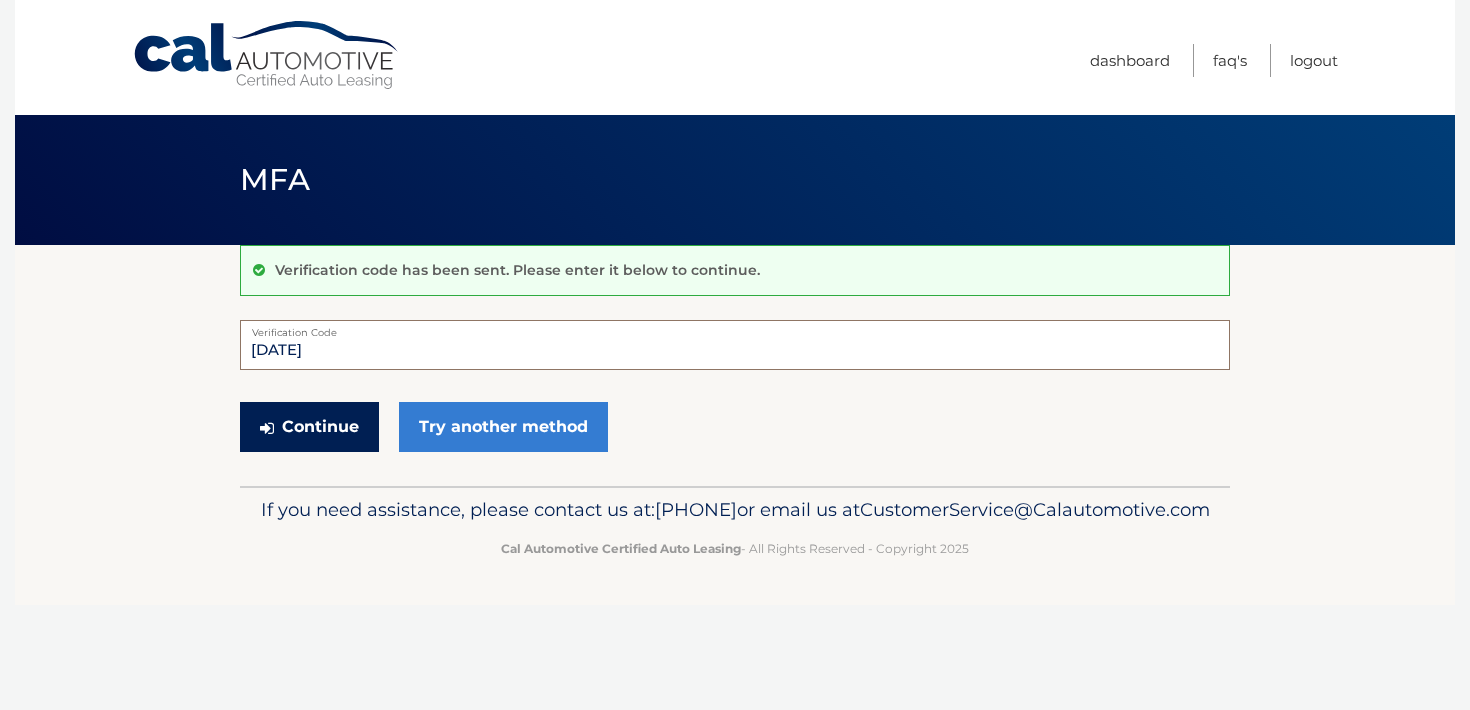 type on "[DATE]" 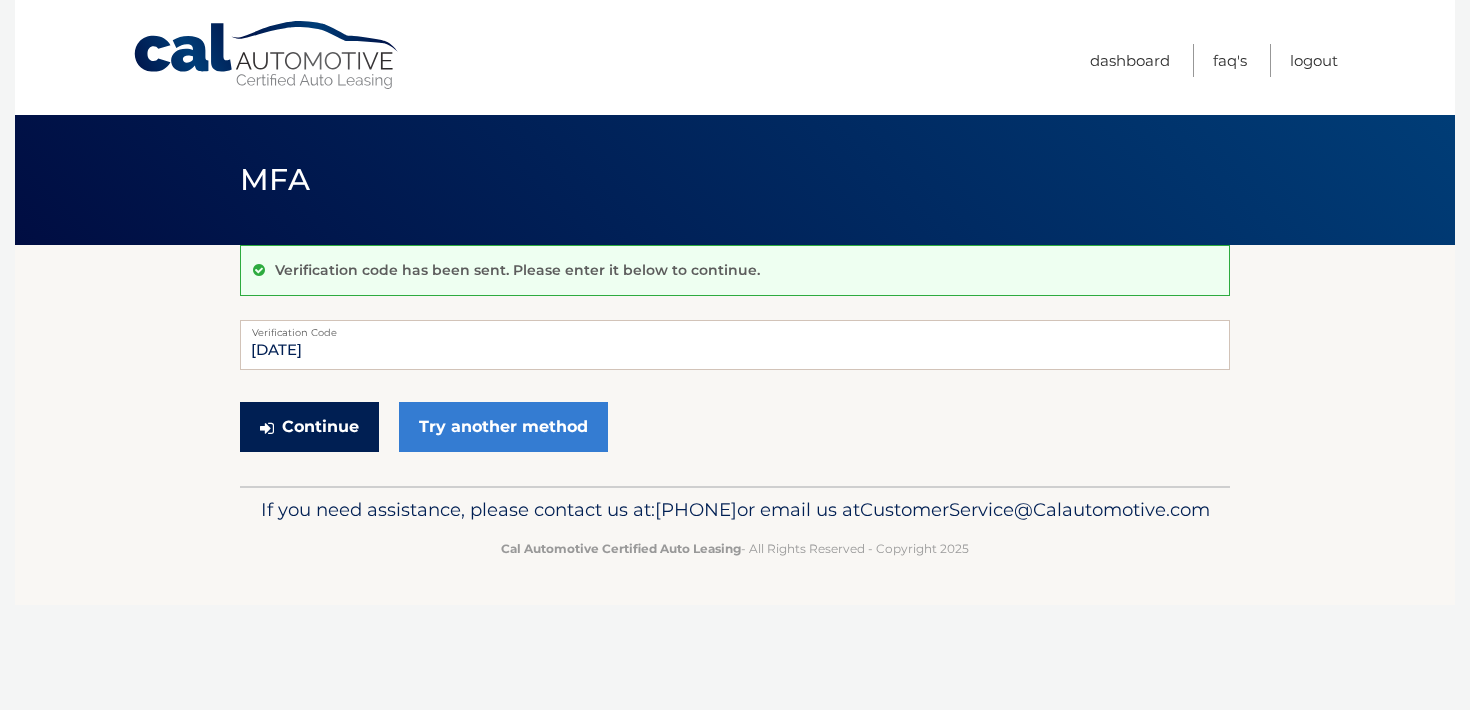 click on "Continue" at bounding box center [309, 427] 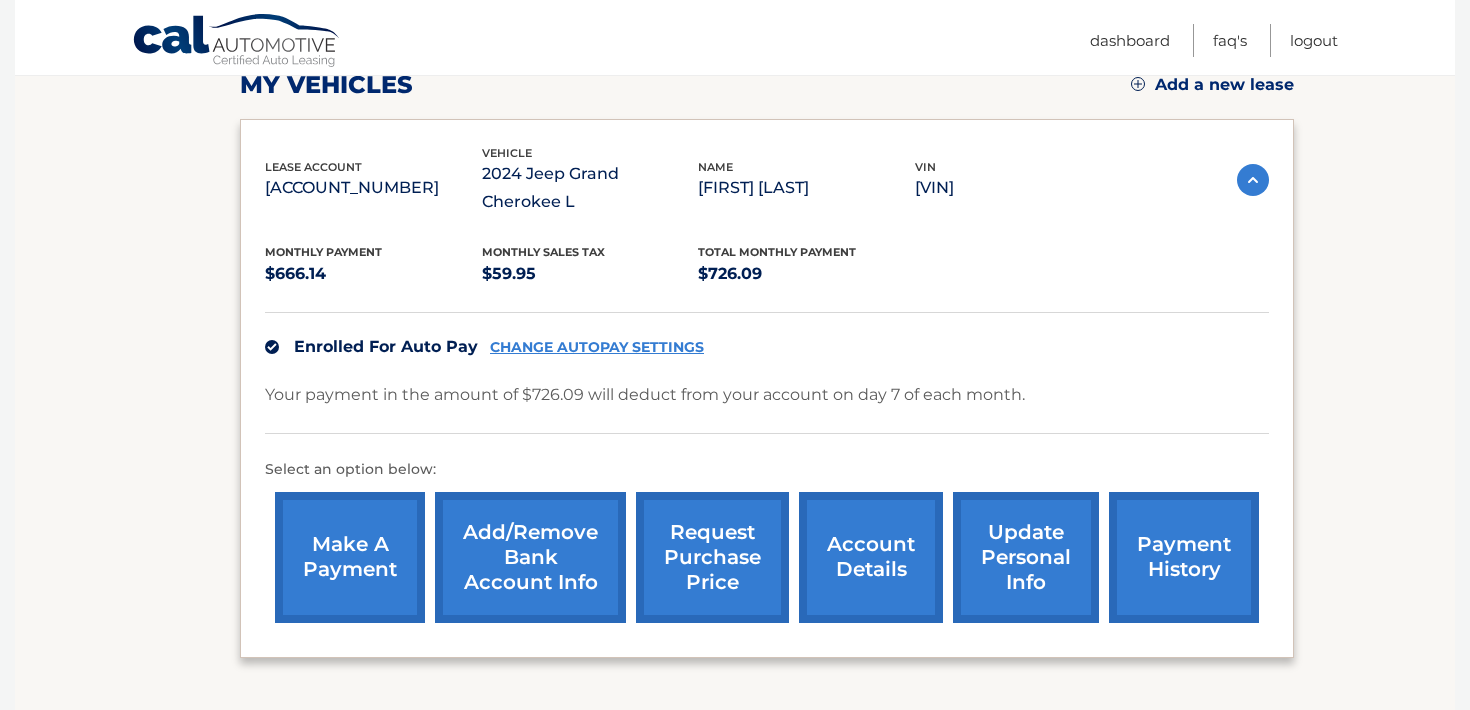 scroll, scrollTop: 296, scrollLeft: 0, axis: vertical 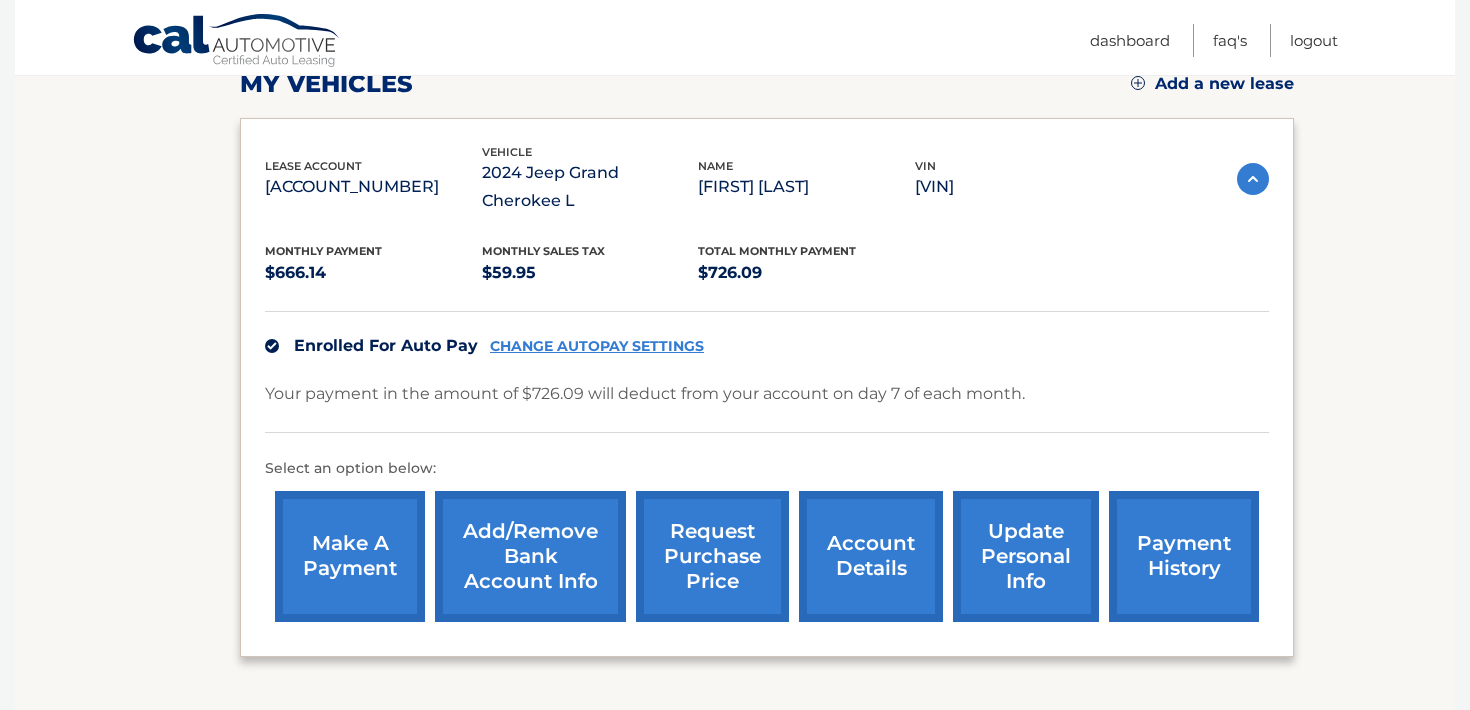 click on "account details" at bounding box center (871, 556) 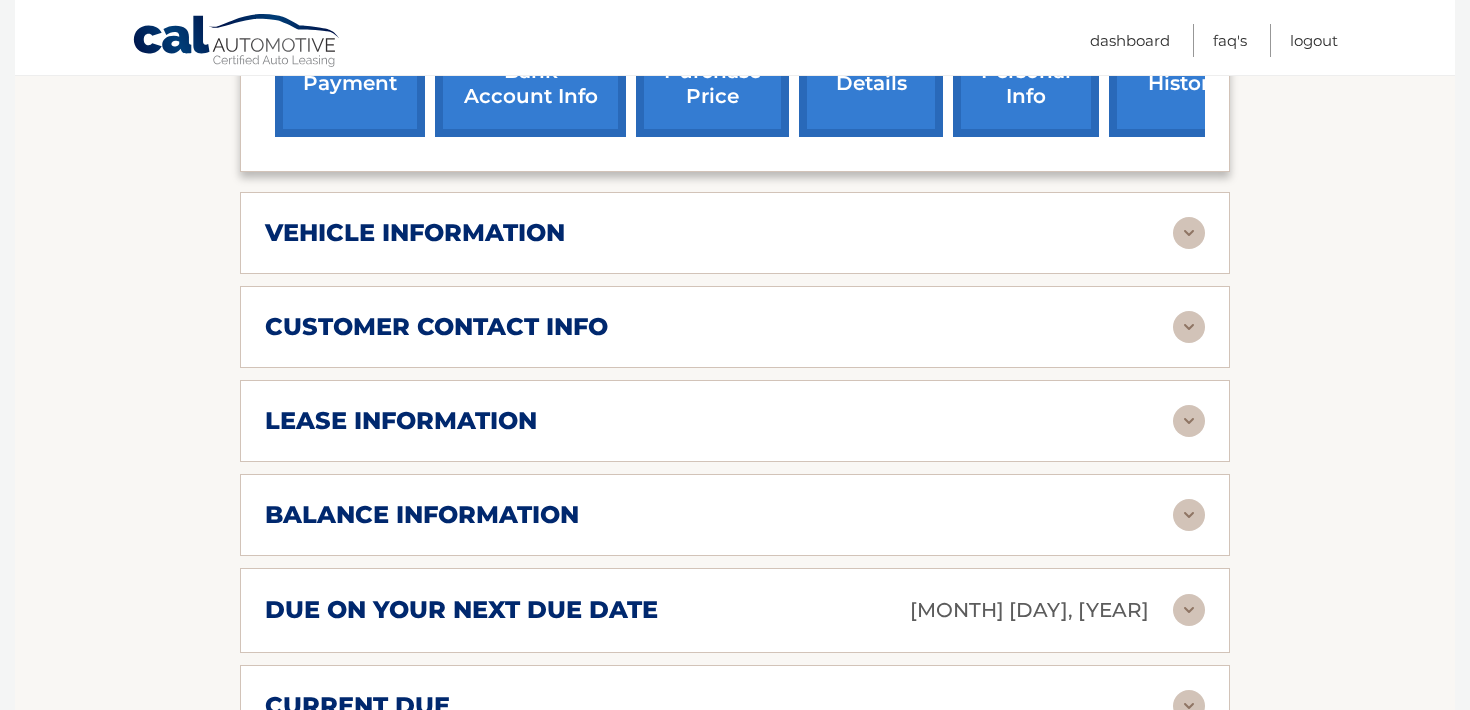scroll, scrollTop: 809, scrollLeft: 0, axis: vertical 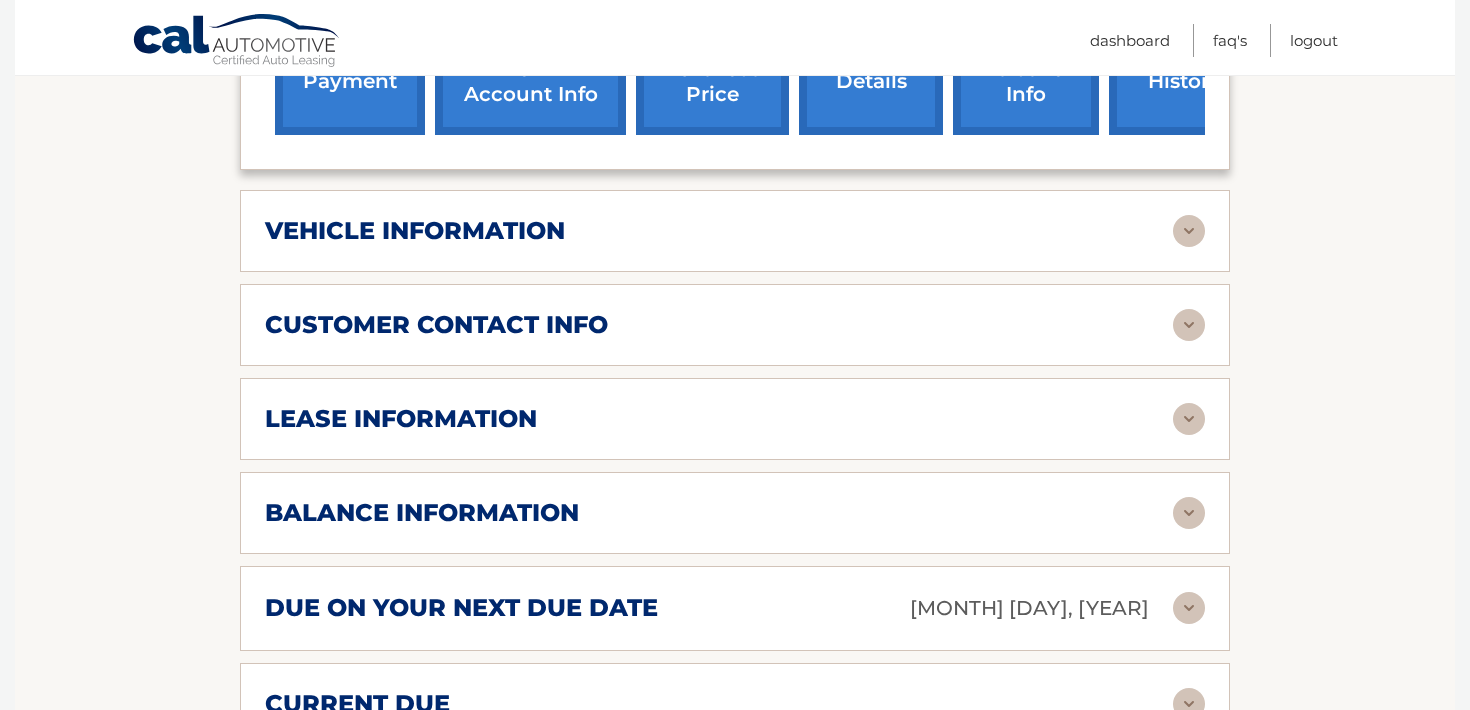 click at bounding box center (1189, 419) 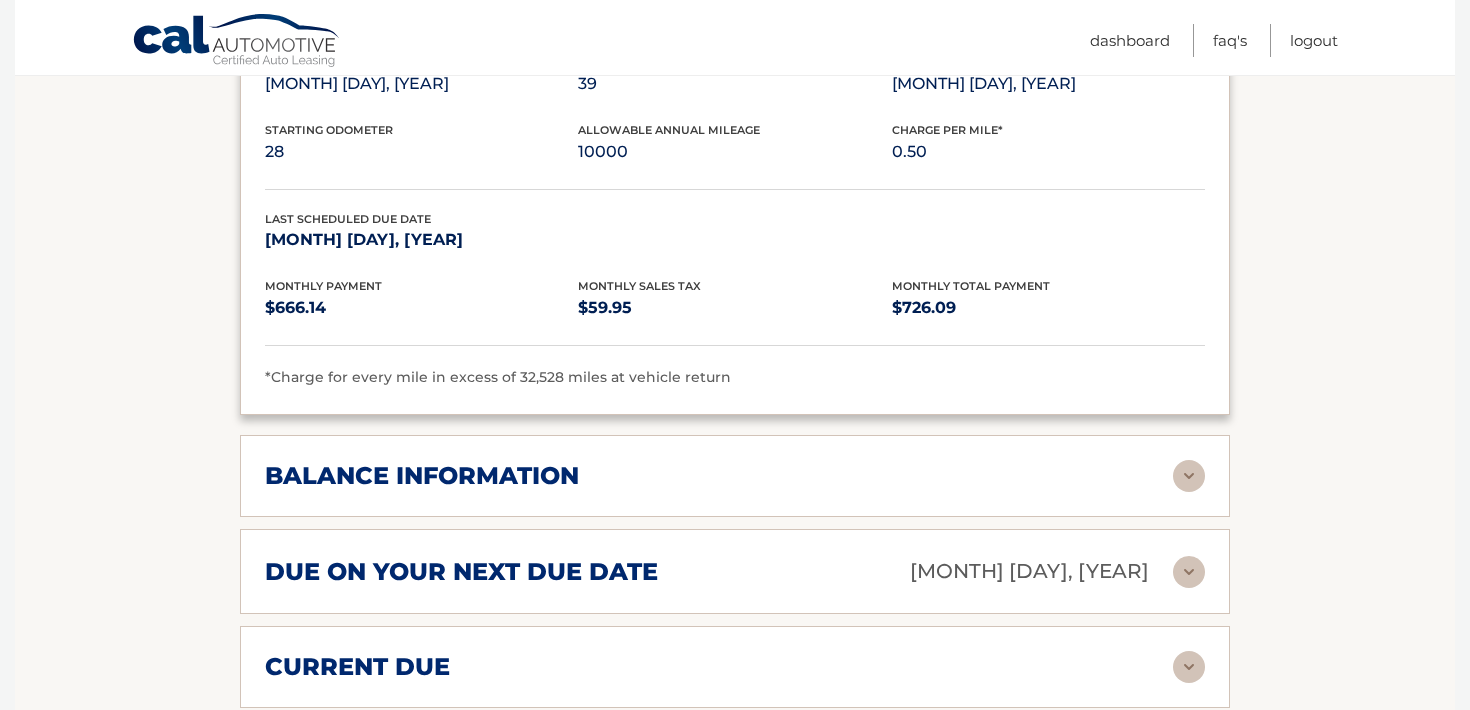 scroll, scrollTop: 1222, scrollLeft: 0, axis: vertical 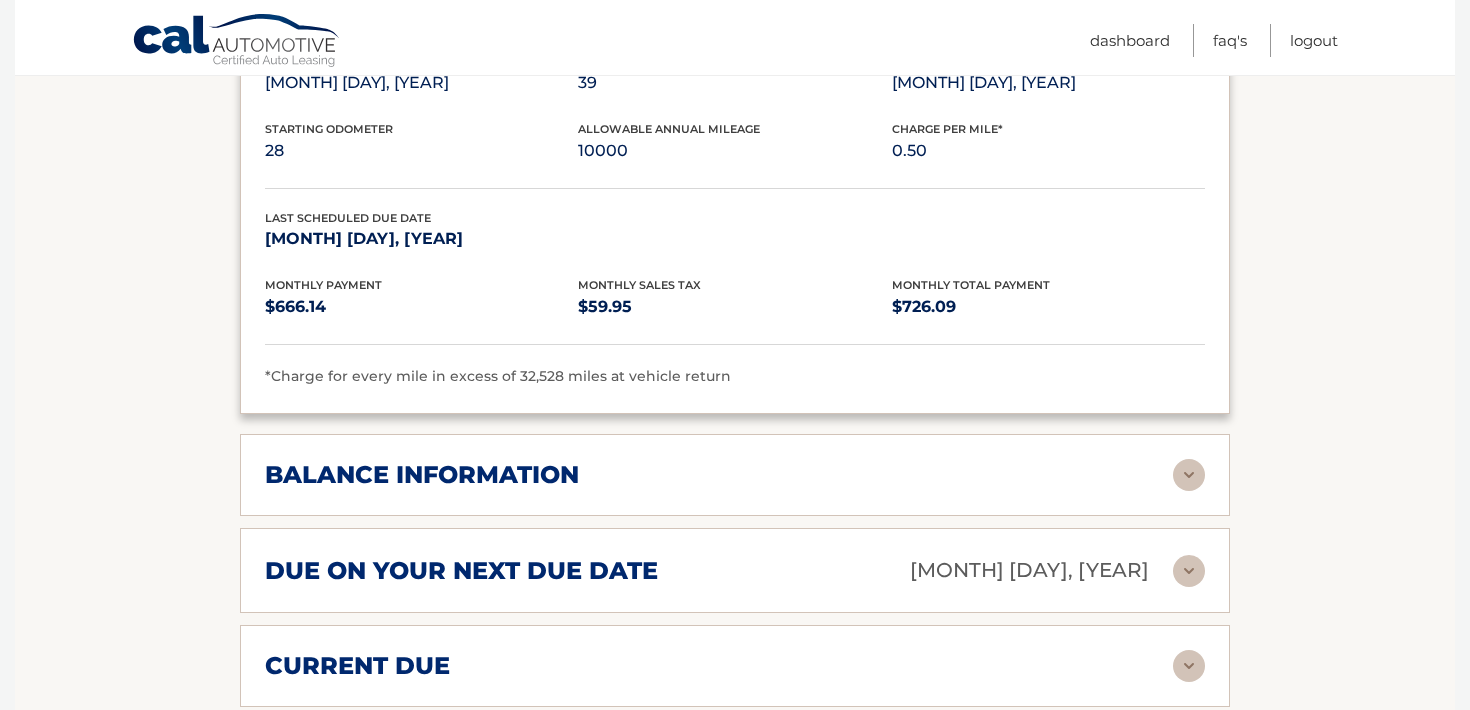 click at bounding box center [1189, 475] 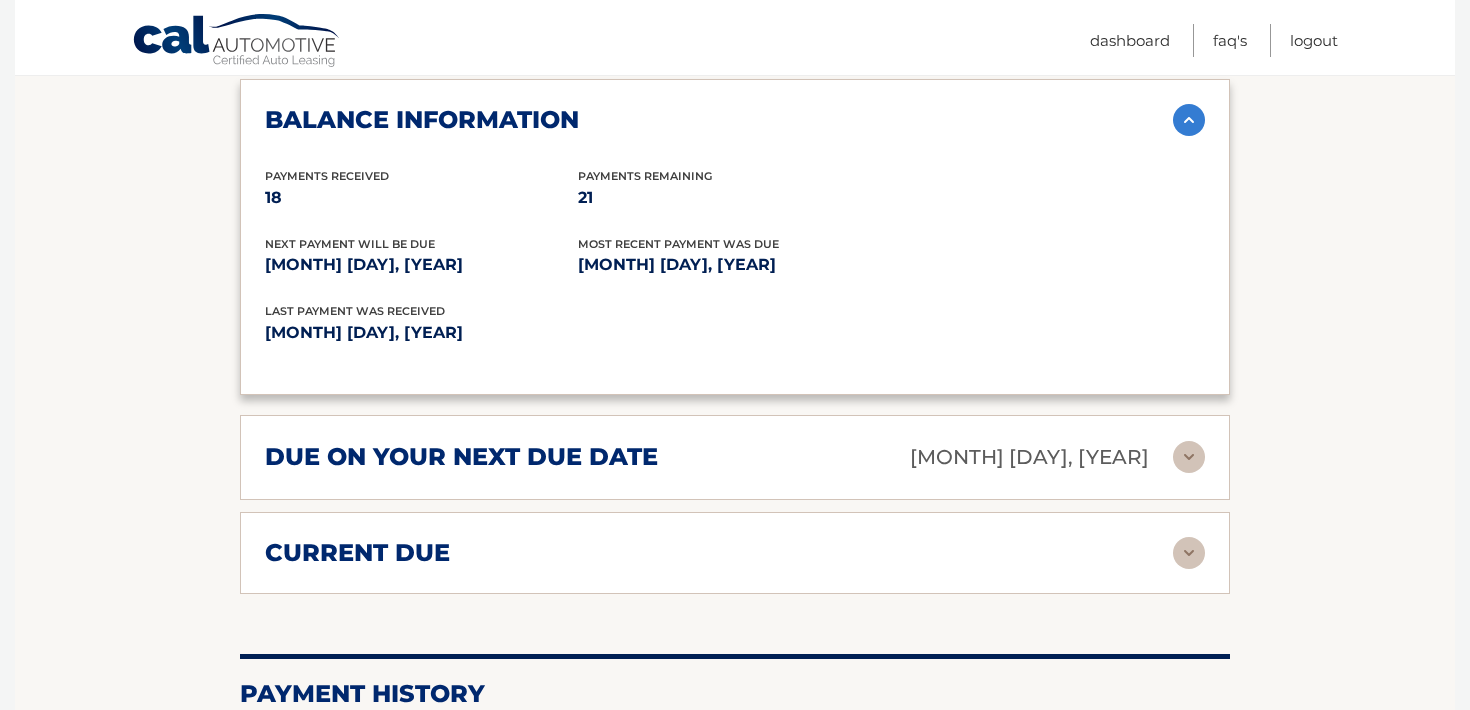 scroll, scrollTop: 1581, scrollLeft: 0, axis: vertical 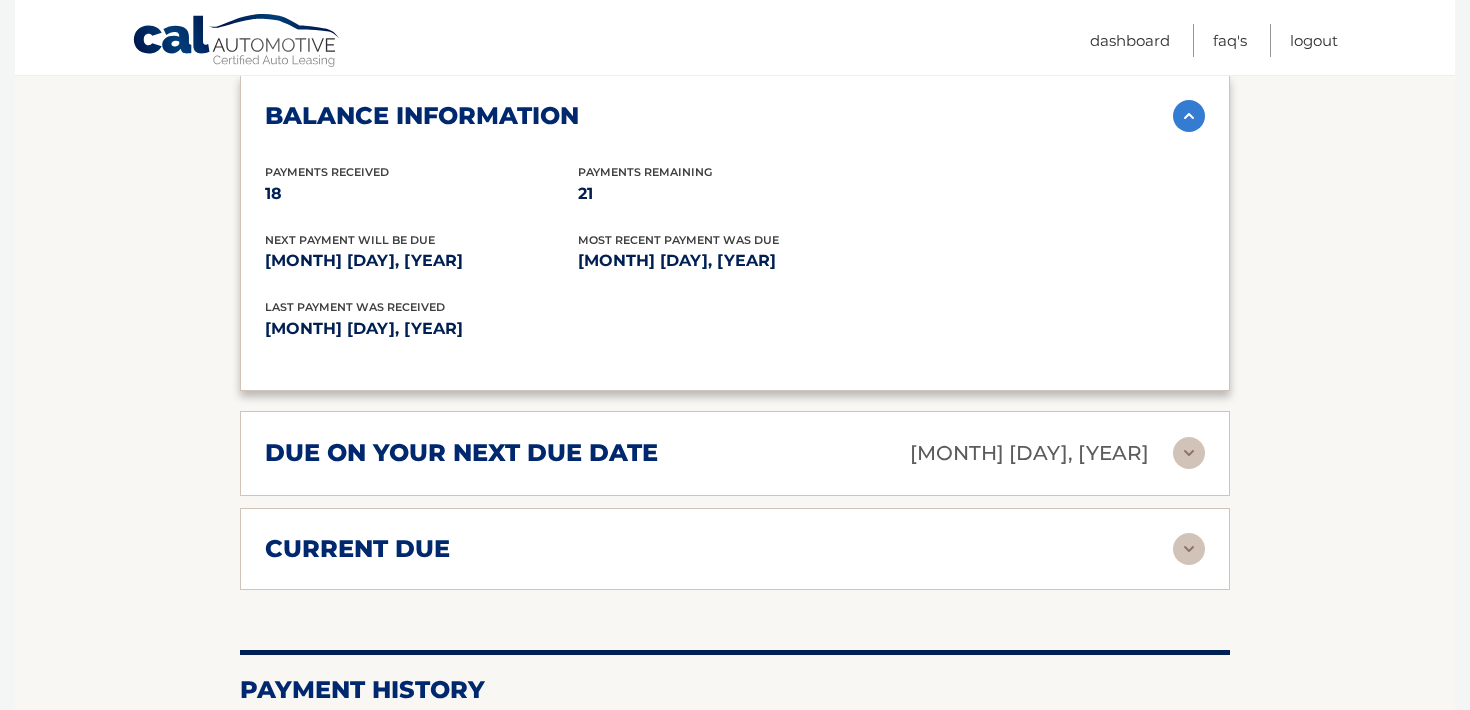 click at bounding box center [1189, 453] 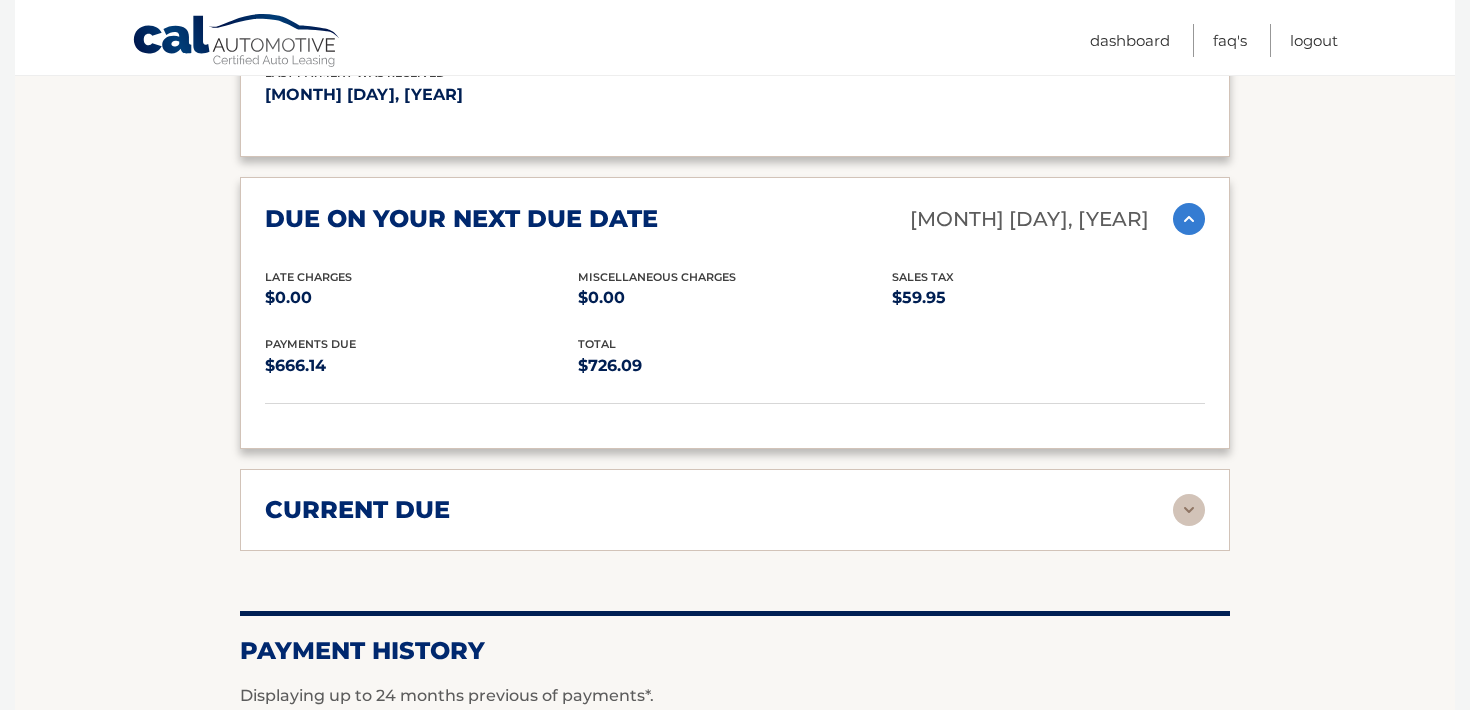 scroll, scrollTop: 1820, scrollLeft: 0, axis: vertical 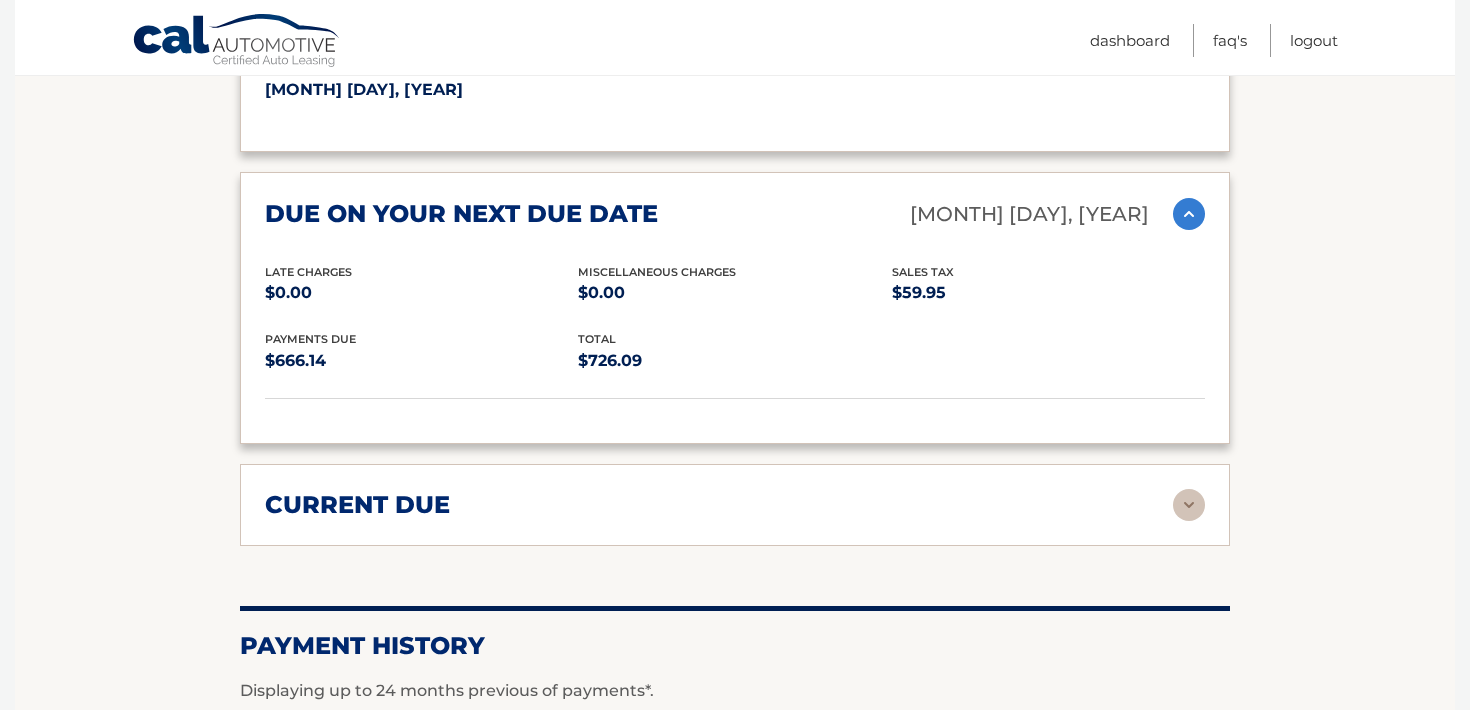 click at bounding box center [1189, 505] 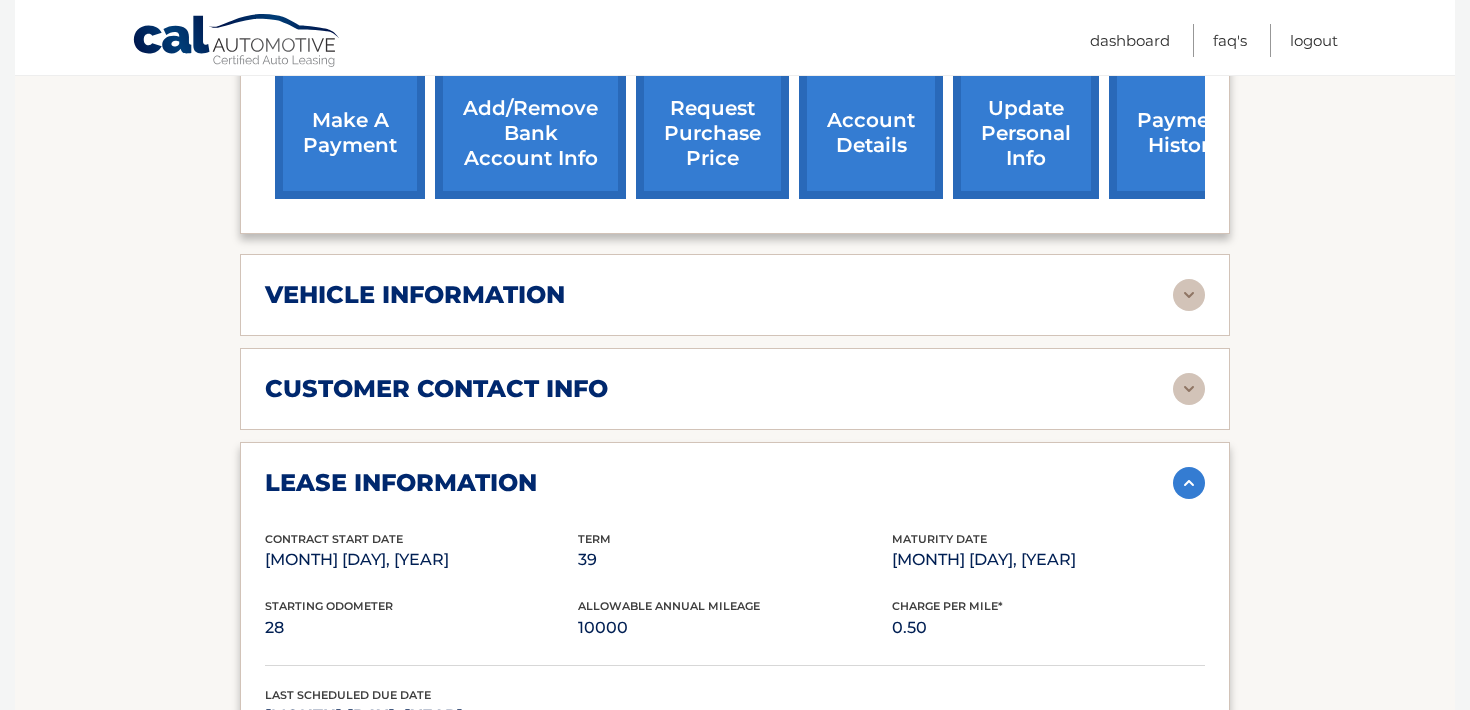scroll, scrollTop: 747, scrollLeft: 0, axis: vertical 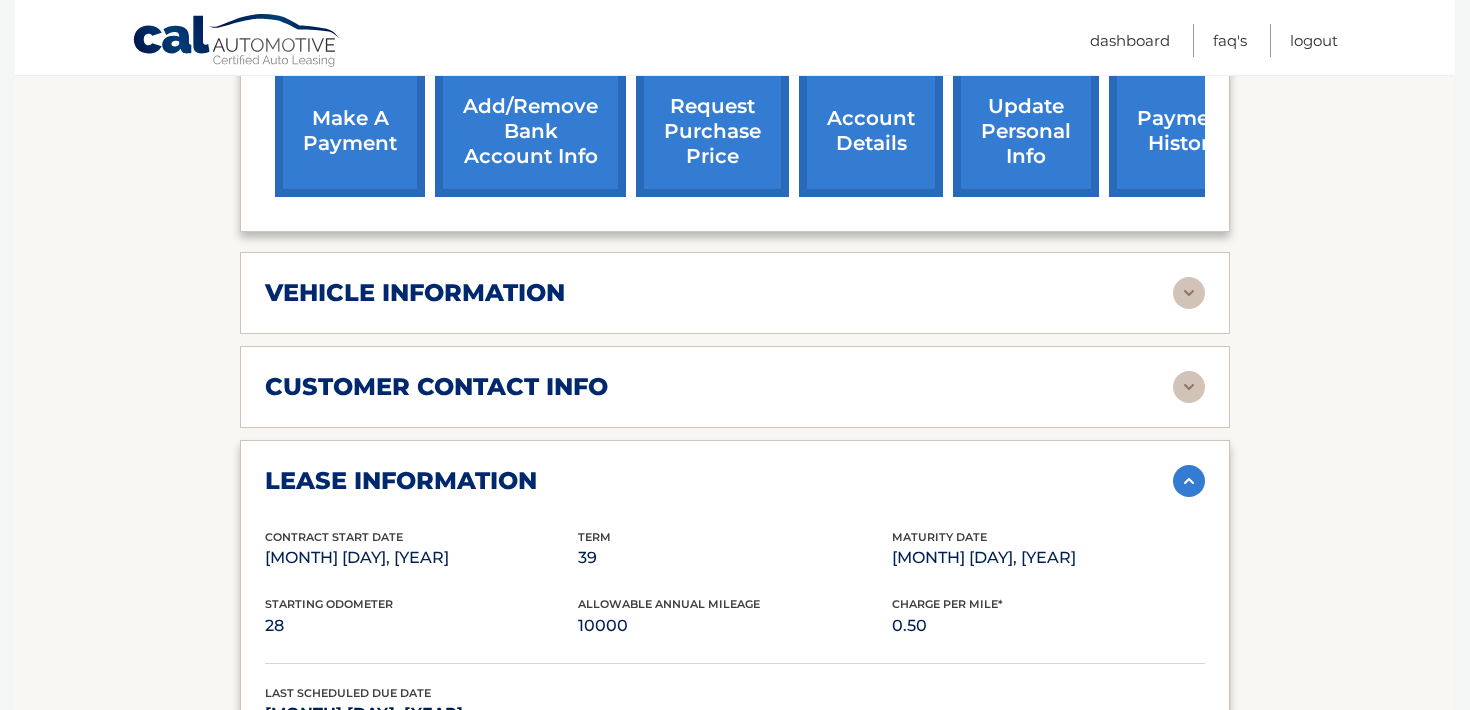 click at bounding box center (1189, 293) 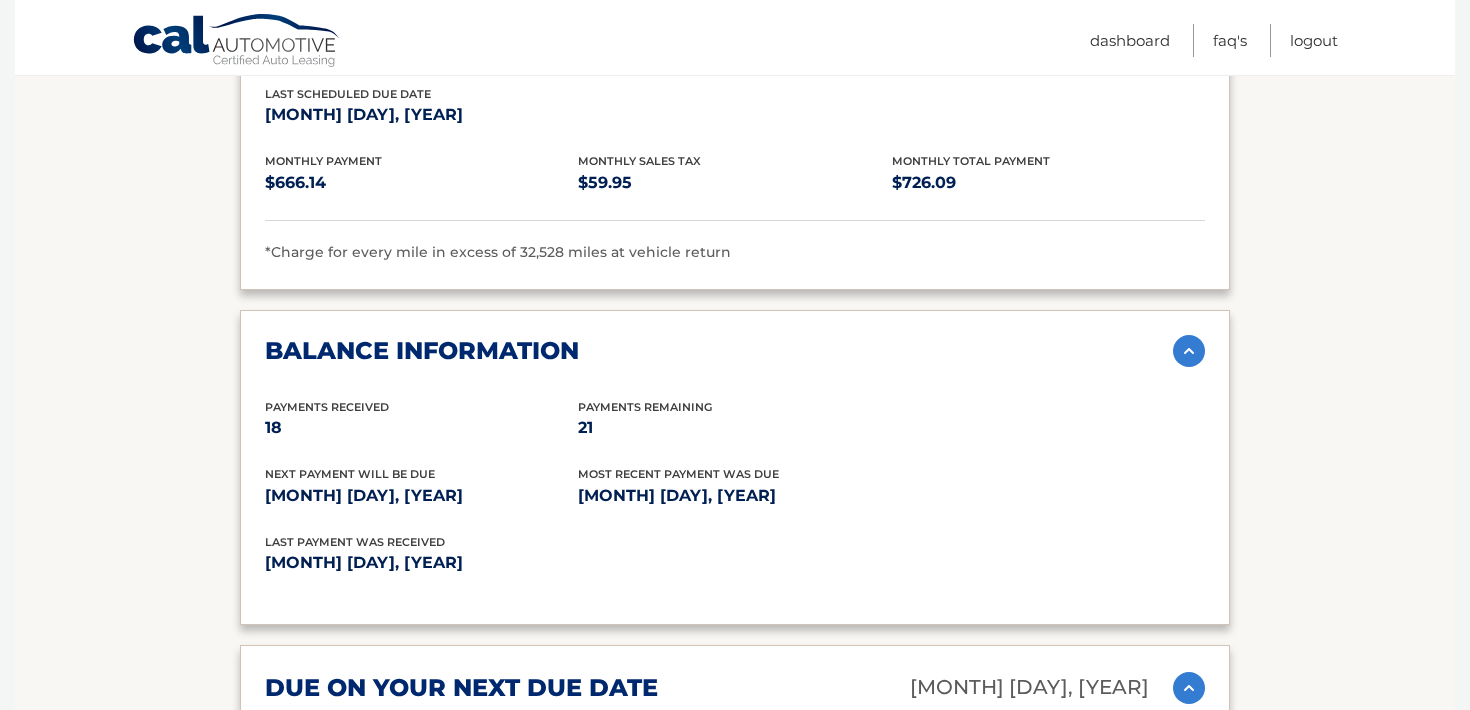 scroll, scrollTop: 1831, scrollLeft: 0, axis: vertical 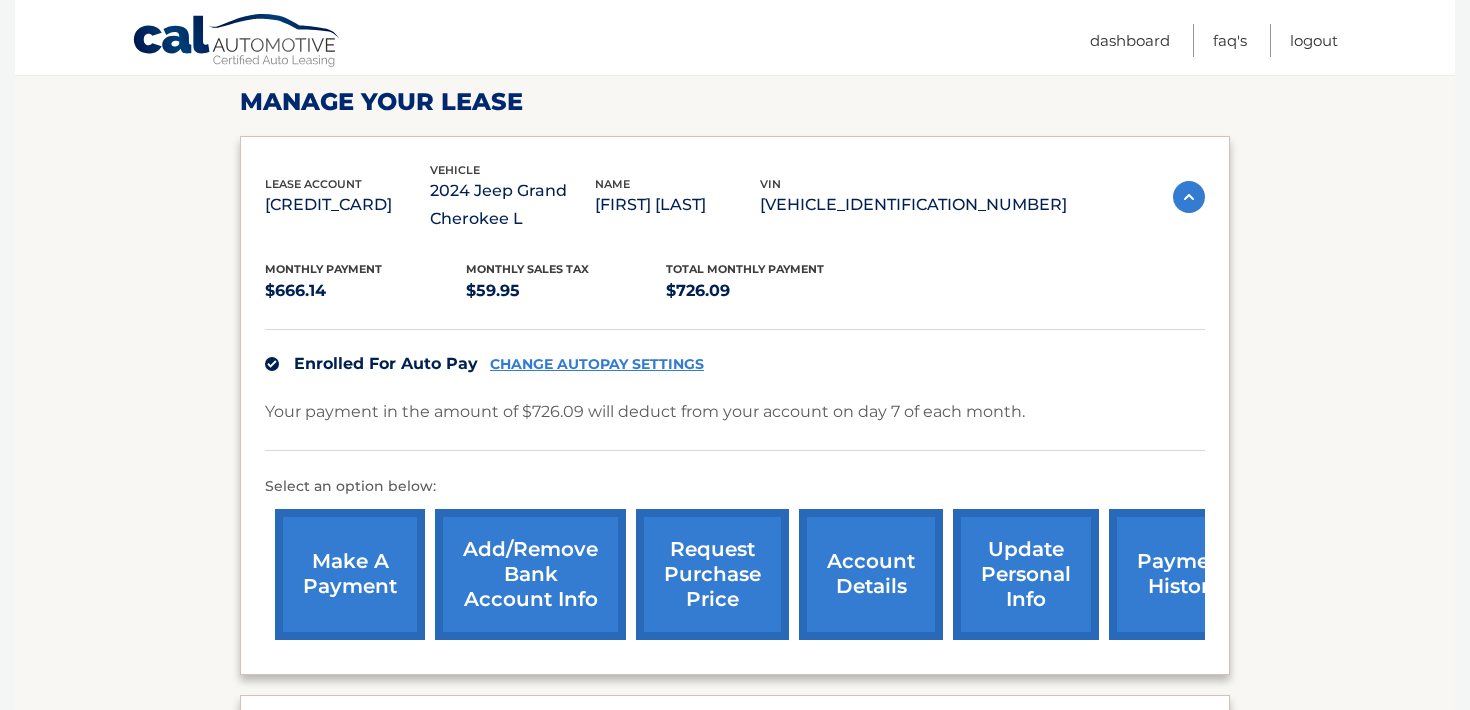 click on "request purchase price" at bounding box center (712, 574) 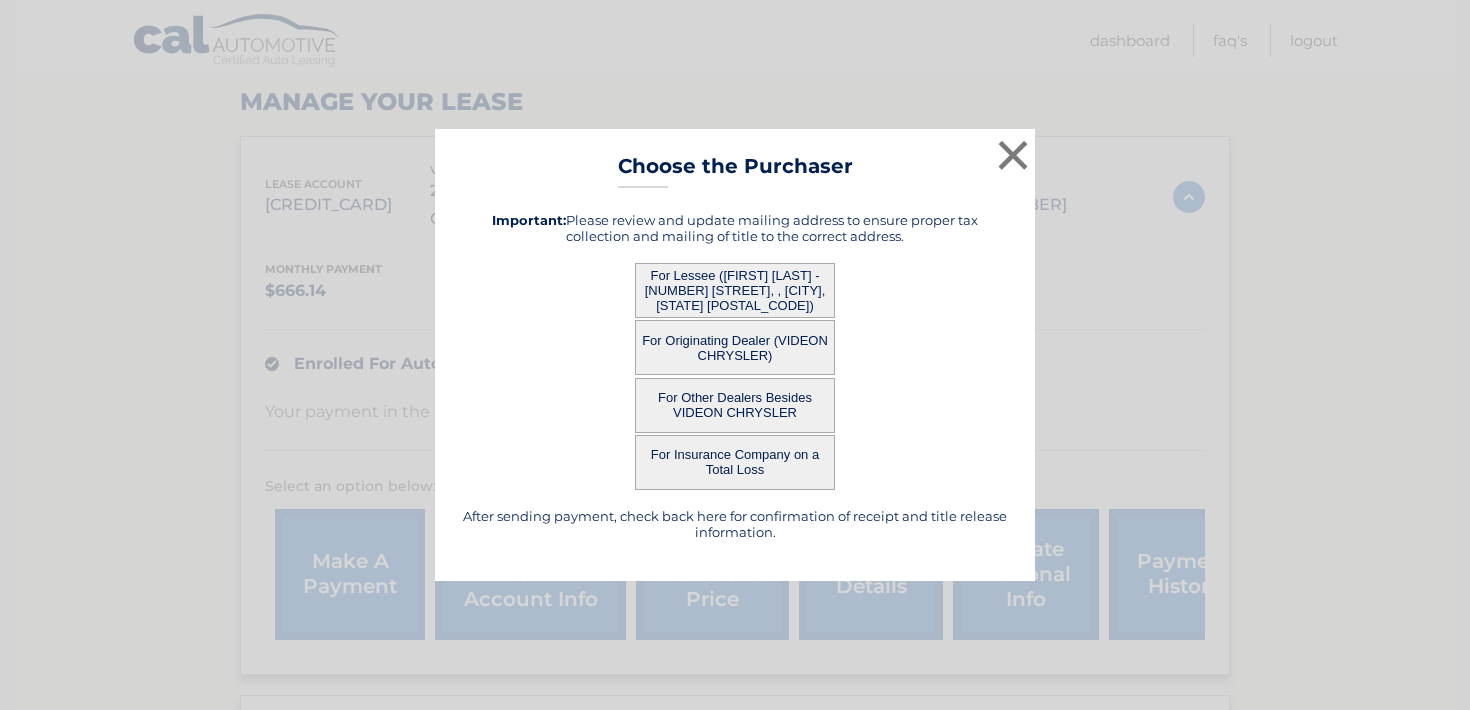 click on "For Lessee (CHRISTOPHER AHLGRIM - 2421 MERWOOD LN, , HAVERTOWN, PA 19083)" at bounding box center (735, 290) 